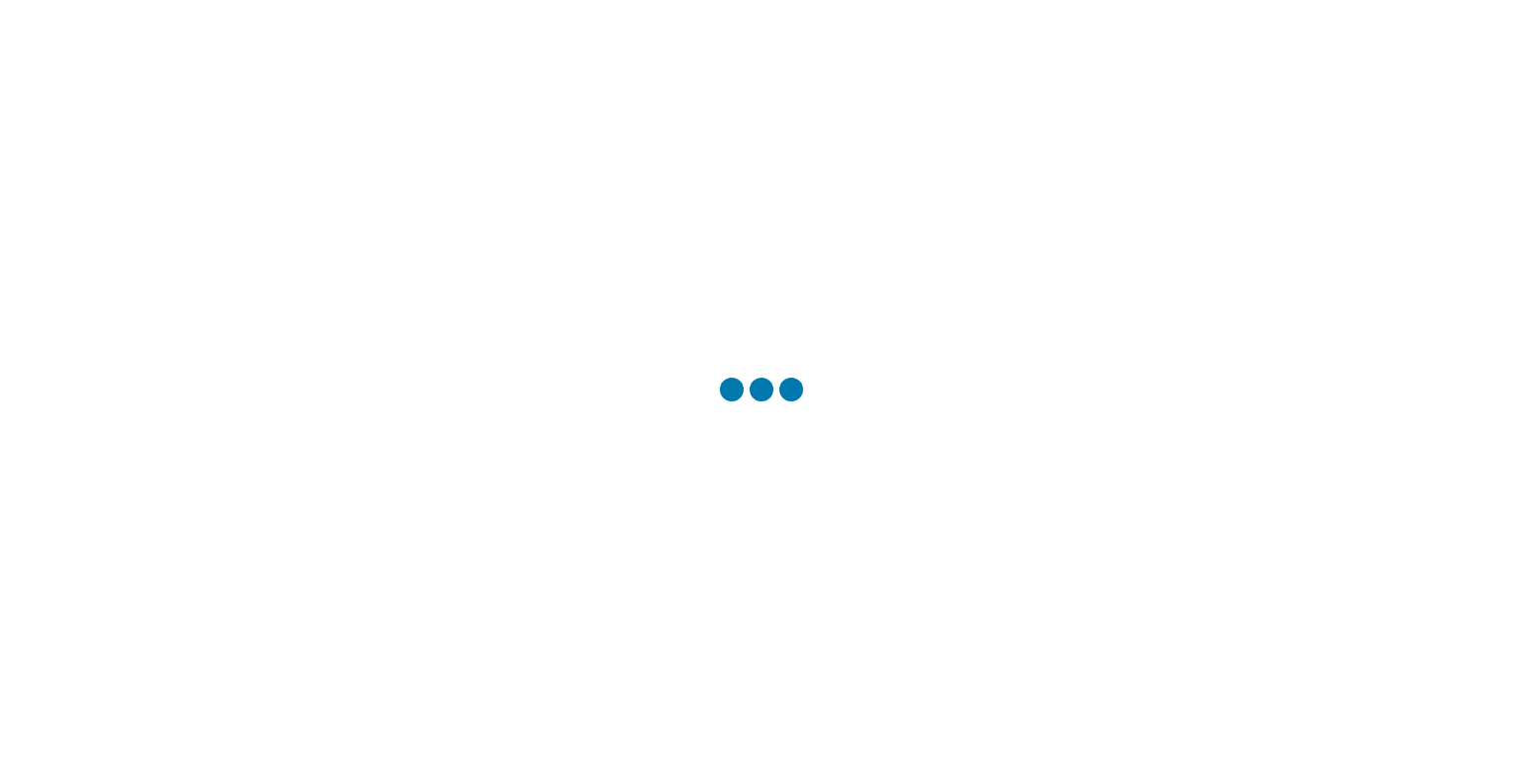 scroll, scrollTop: 0, scrollLeft: 0, axis: both 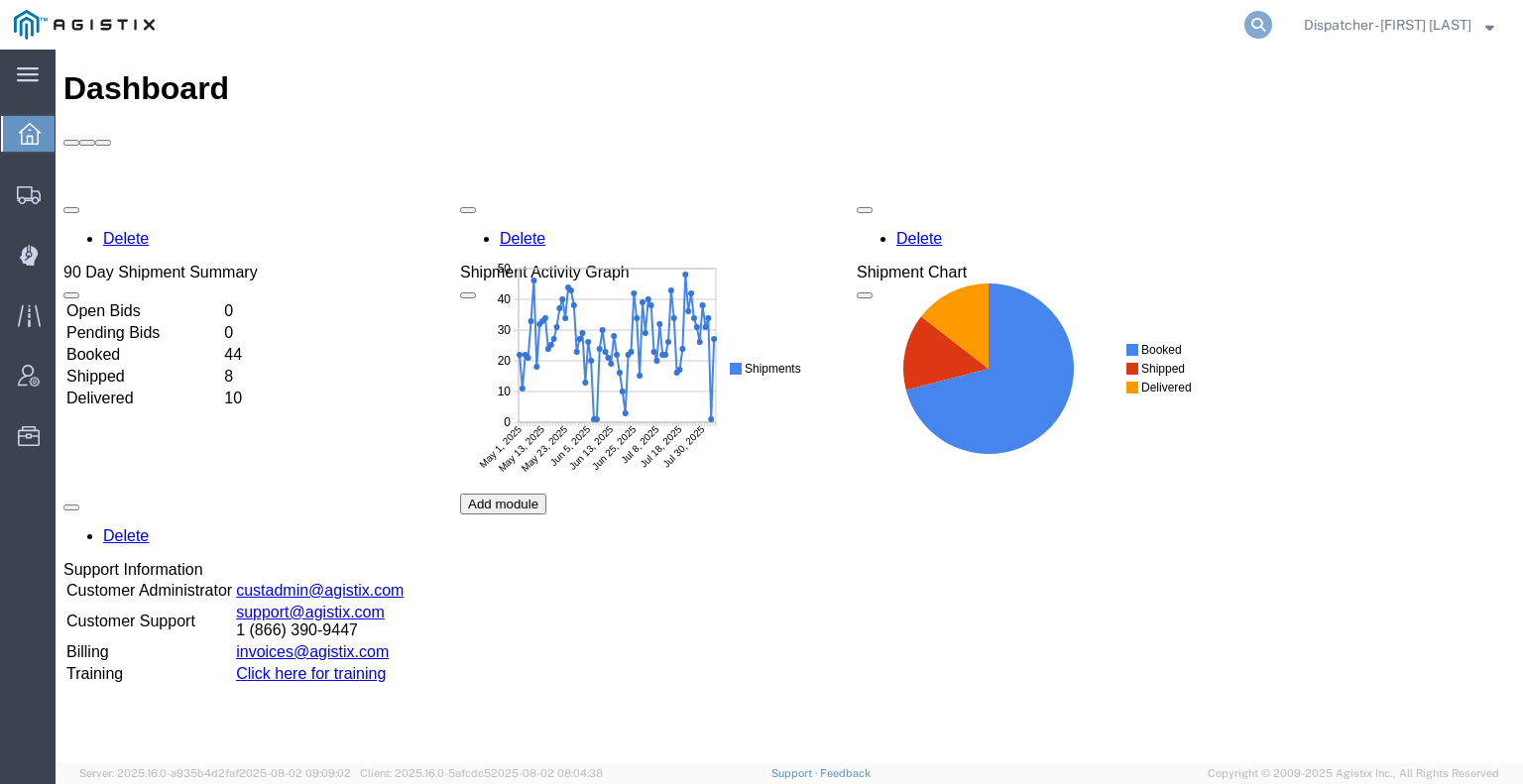 click 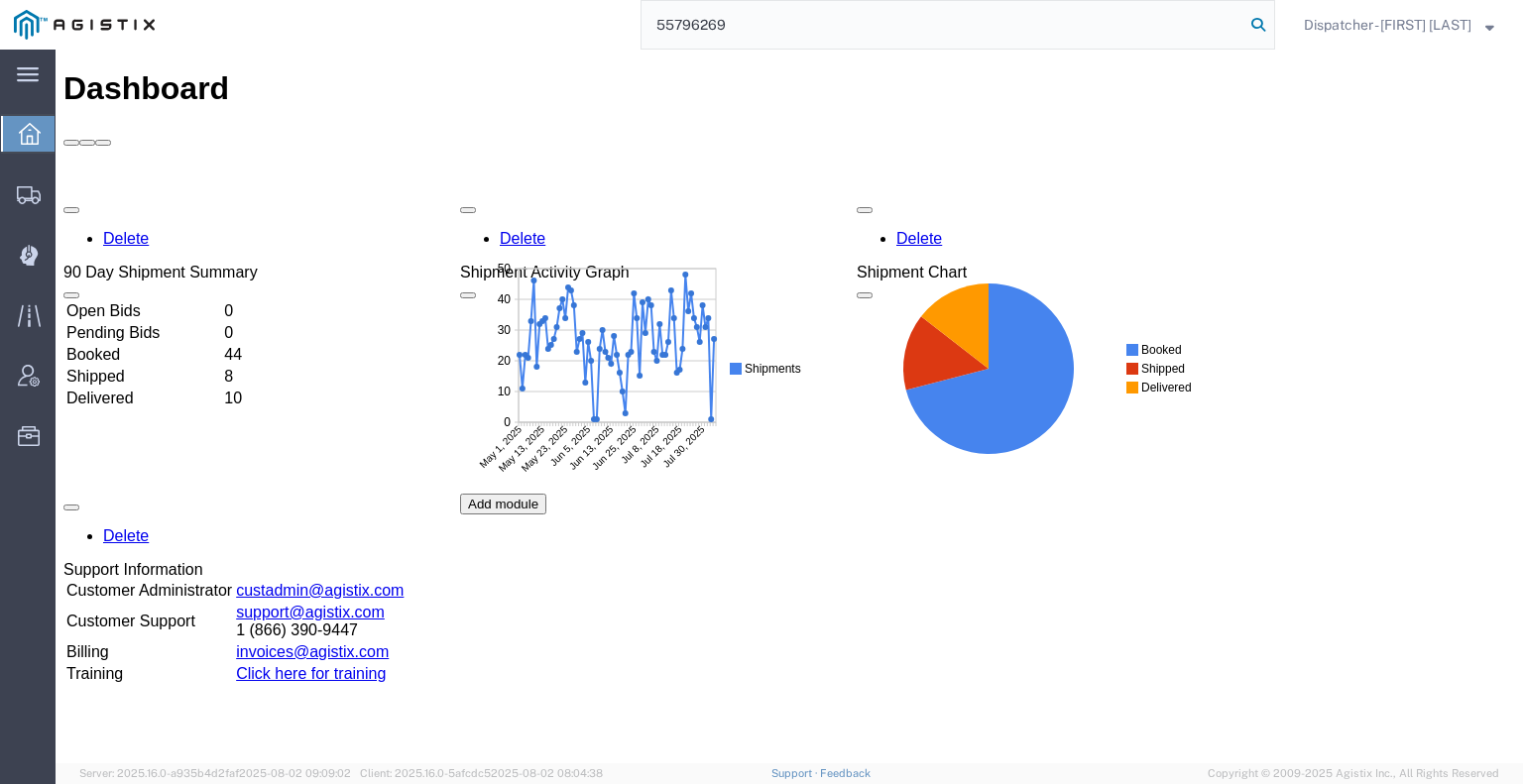 type on "55796269" 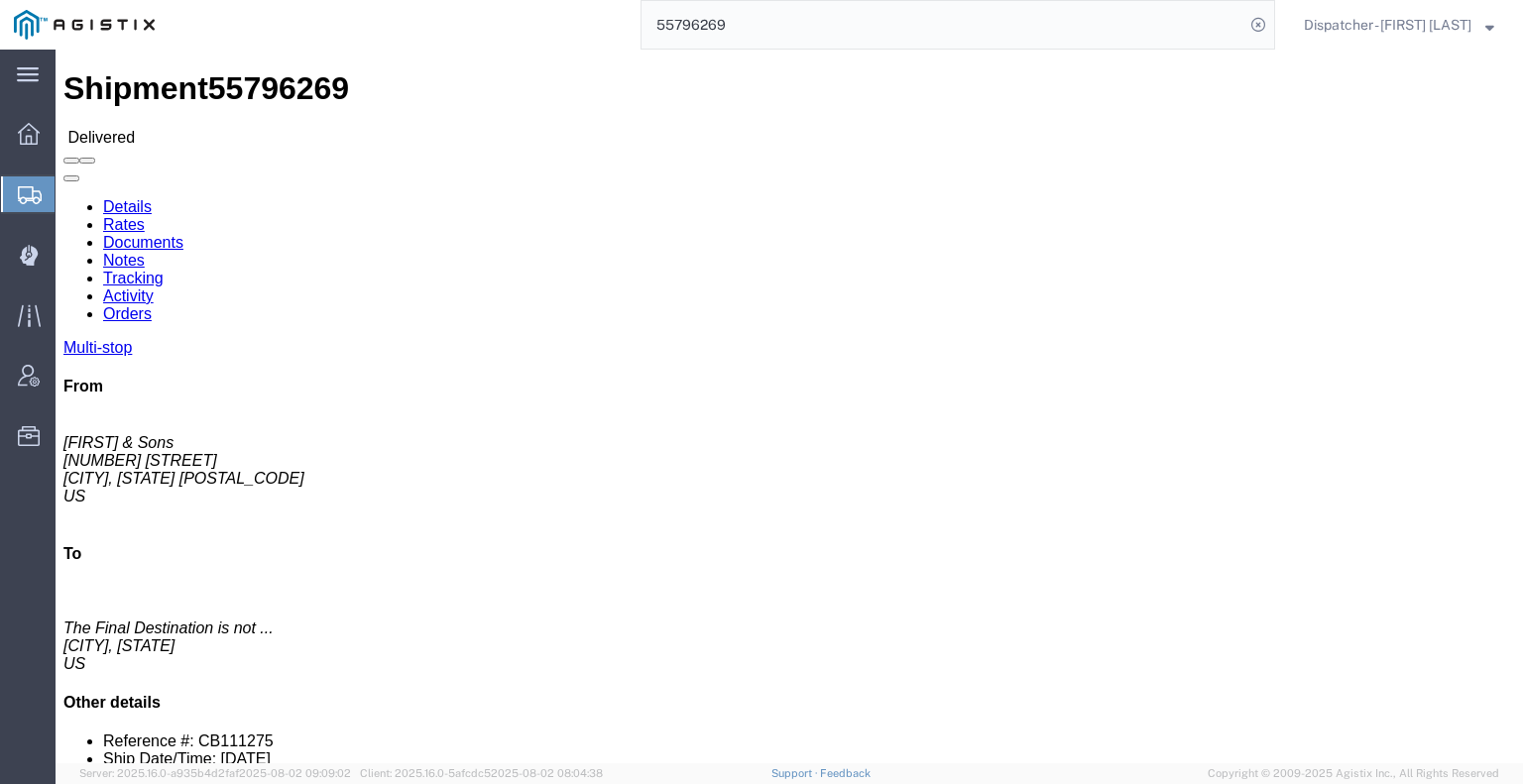 click on "Documents" 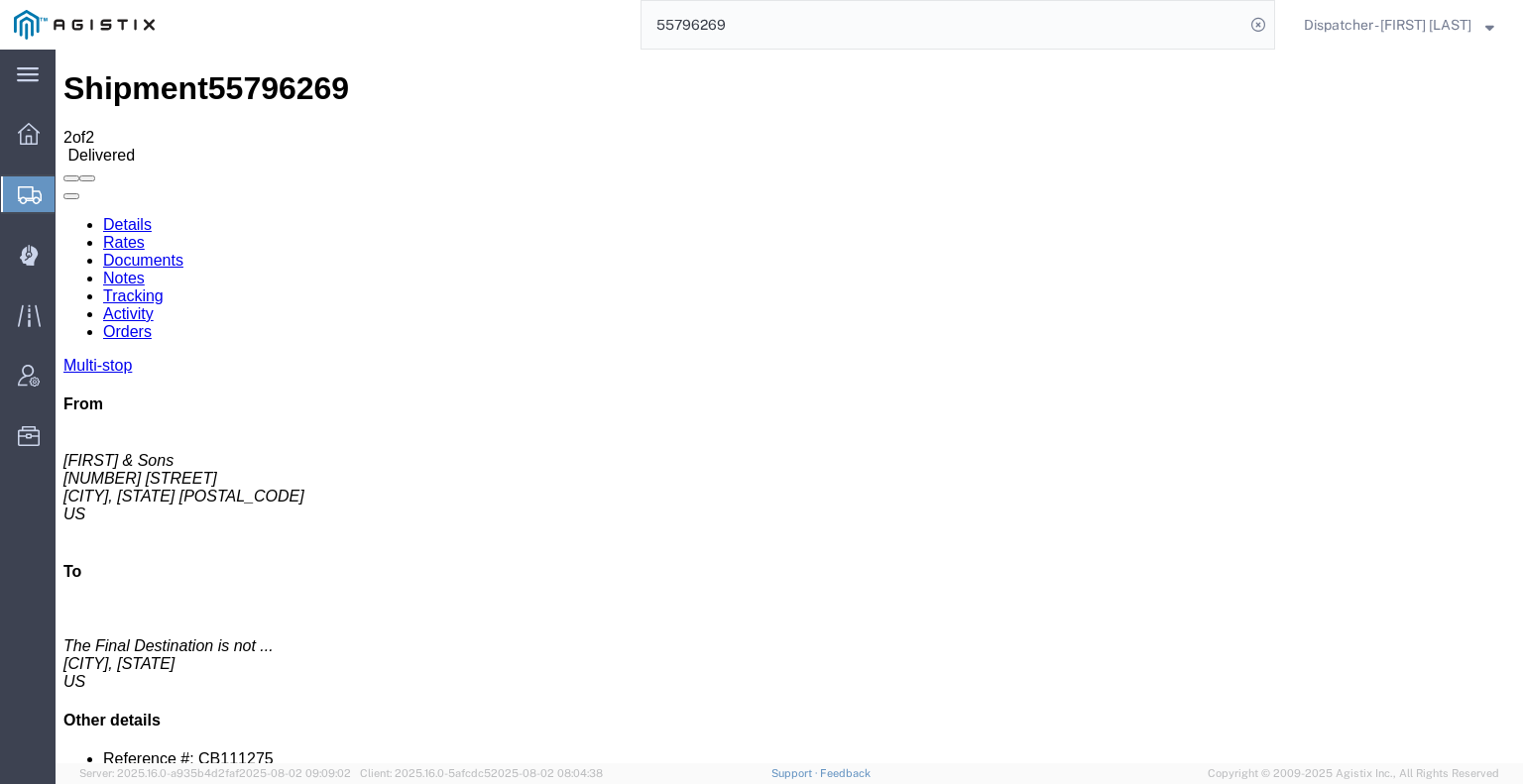 click on "Attach Documents" at bounding box center [125, 1225] 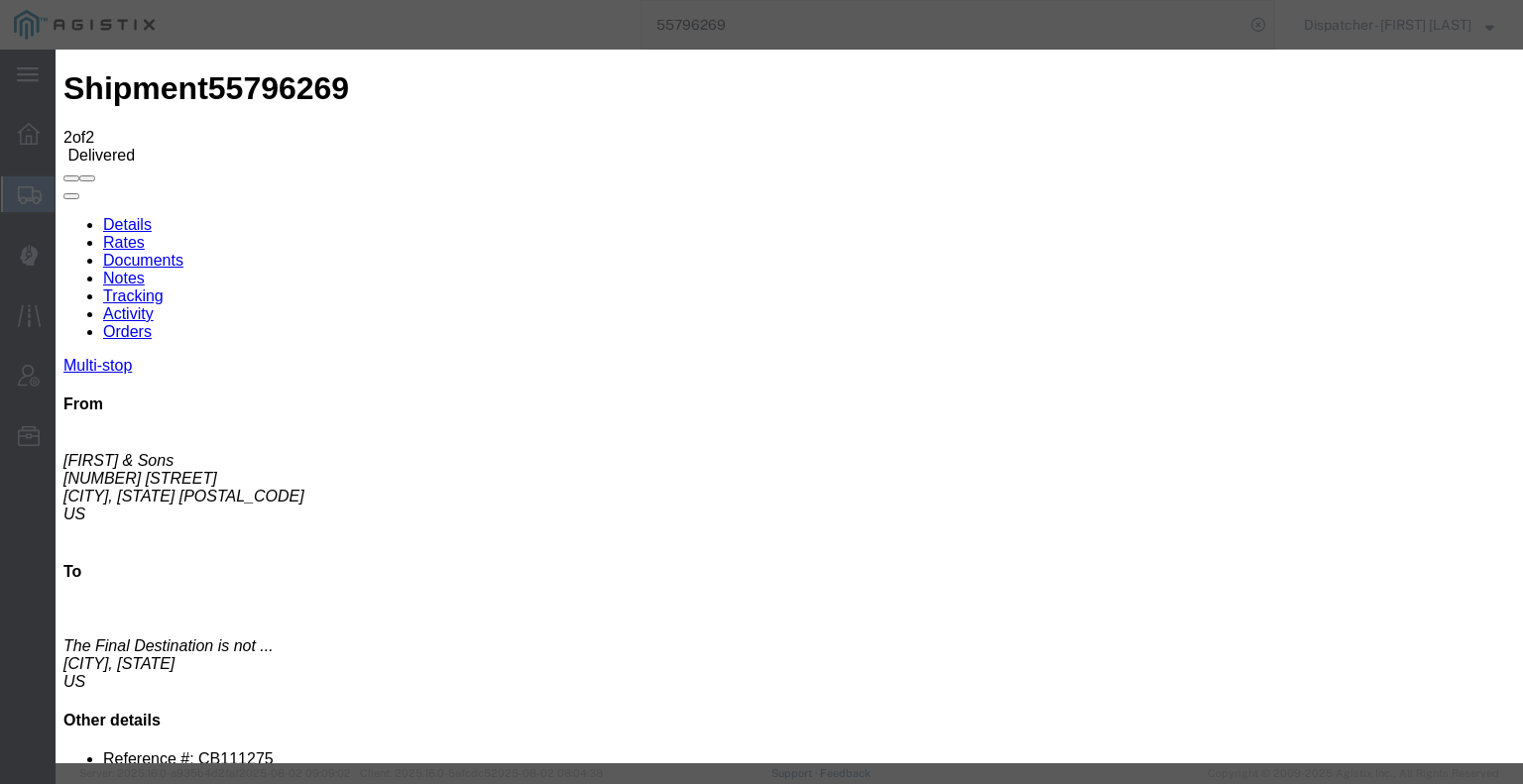 click on "Allowed file types are pdf, jpg, gif & png. Maximum file size is 10mb.
File 1 Browse No file chosen
Name
Description
Type
Select AWB Label Bill of Lading/Air Waybill Certificate of Origin (English) Claims Document Commercial Invoice Daily Vehicle Inspection Report IATA Dangerous Goods Declaration Insurance Document Invoice Job Hazard Analysis Multimodal Dangerous Goods Form Other Documents Print Shipment Details Proforma Invoice Proof Of Delivery Shipment Traveler
File 2 Browse No file chosen
Name
Description
Type
Select AWB Label Bill of Lading/Air Waybill Certificate of Origin (English) Claims Document Commercial Invoice Daily Vehicle Inspection Report IATA Dangerous Goods Declaration Insurance Document Invoice Job Hazard Analysis Multimodal Dangerous Goods Form Other Documents Print Shipment Details Proforma Invoice Proof Of Delivery Shipment Traveler
File 3 Browse Select" at bounding box center (789, 2168) 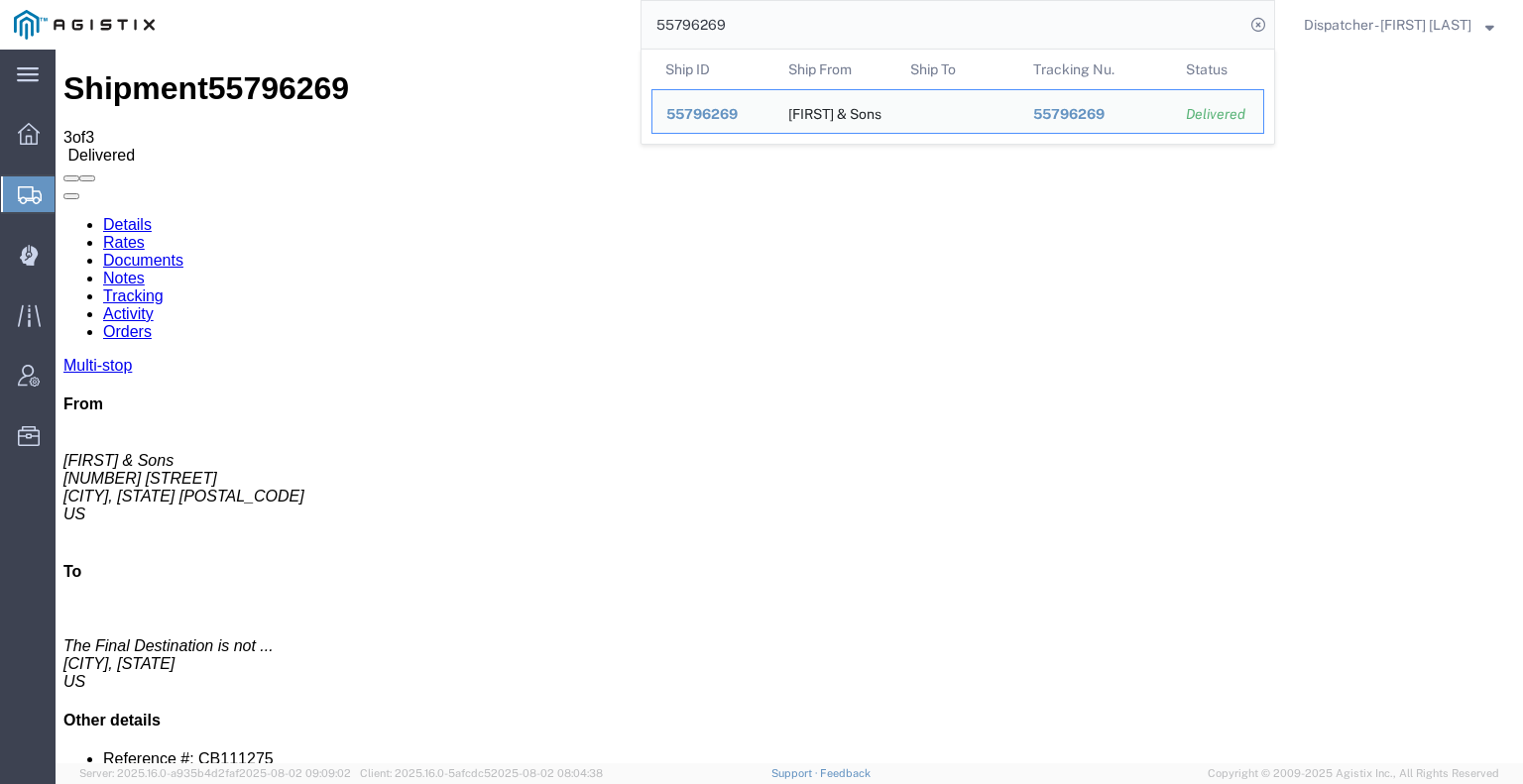 drag, startPoint x: 796, startPoint y: 72, endPoint x: 194, endPoint y: 82, distance: 602.08305 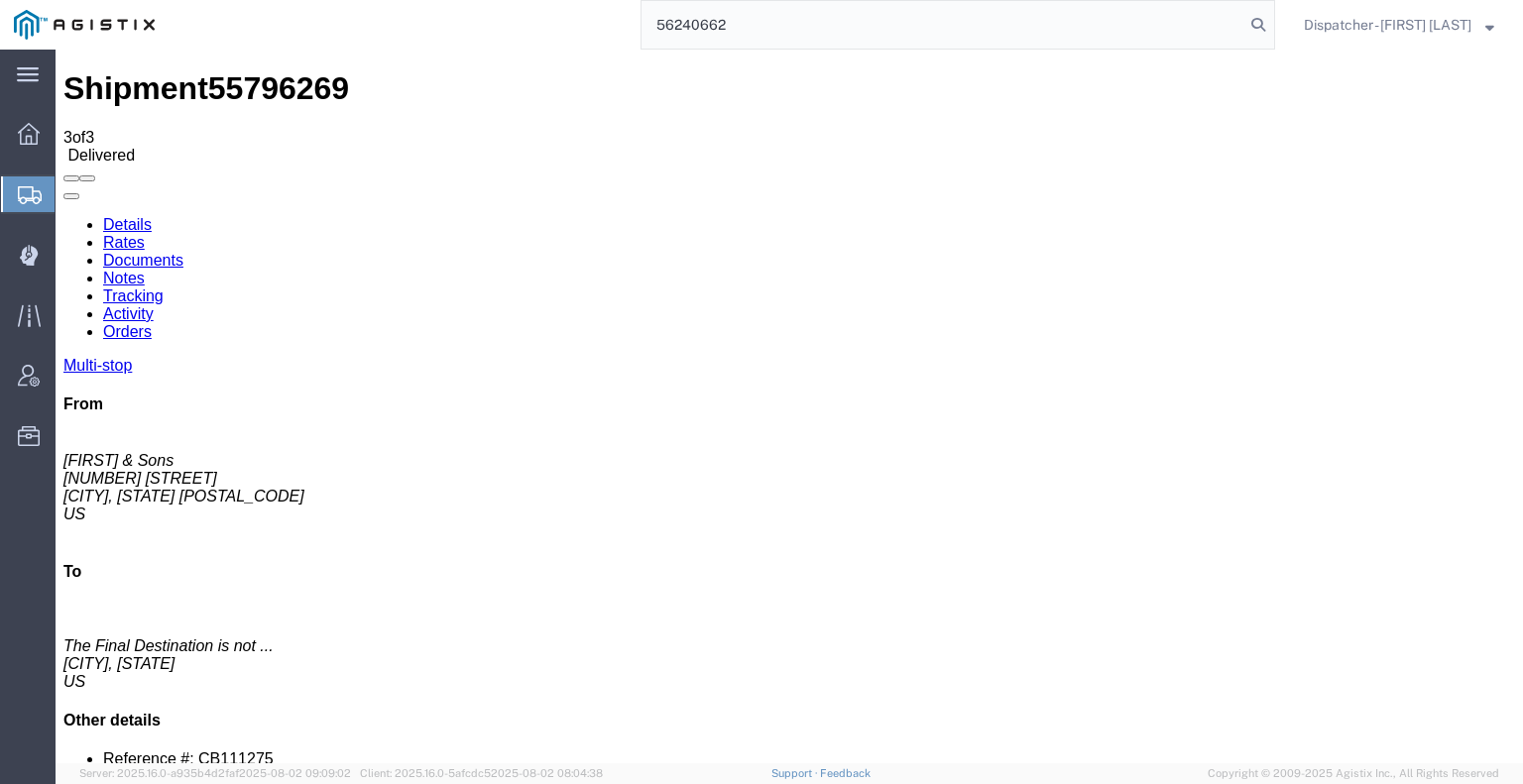 type on "56240662" 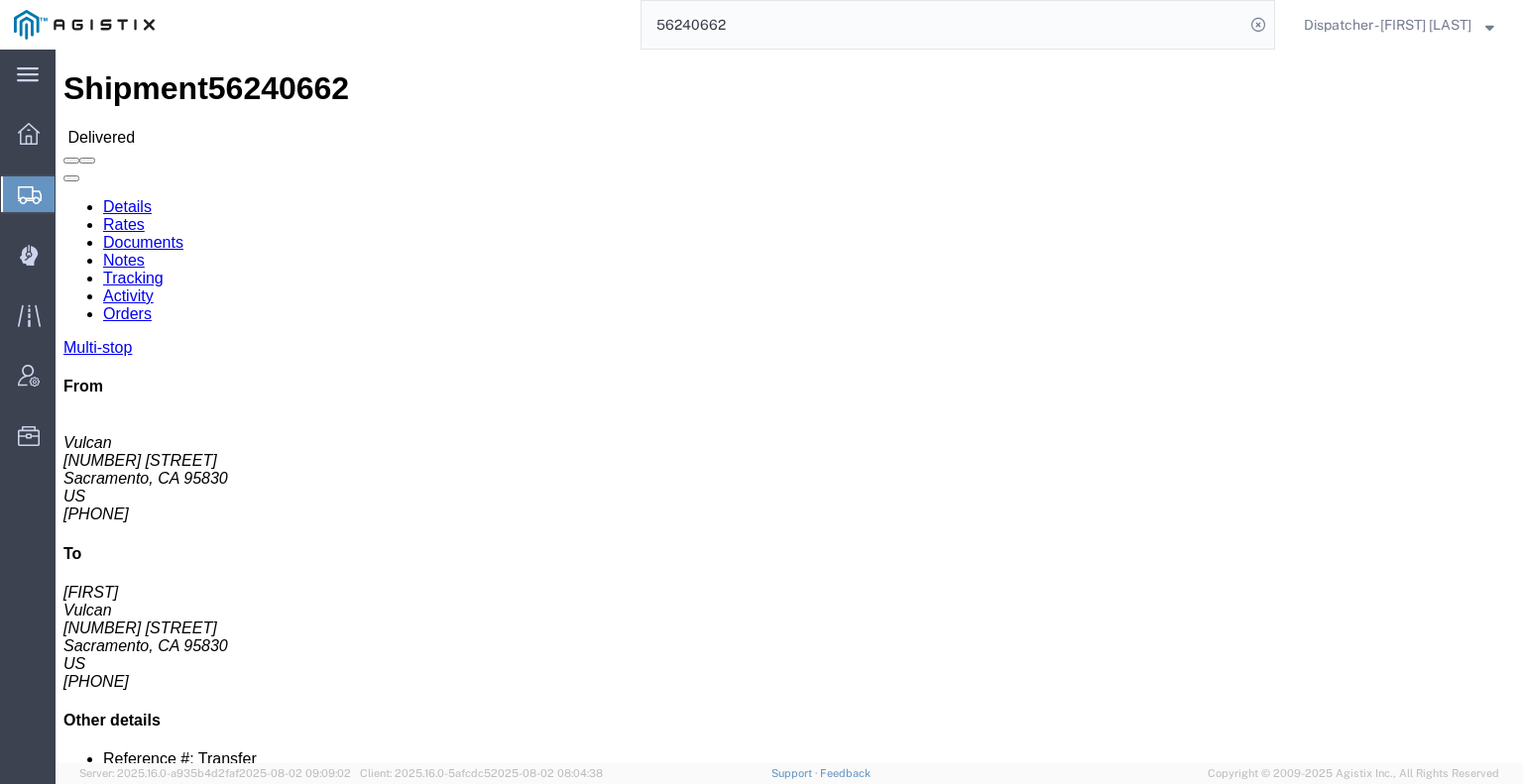 click on "Documents" 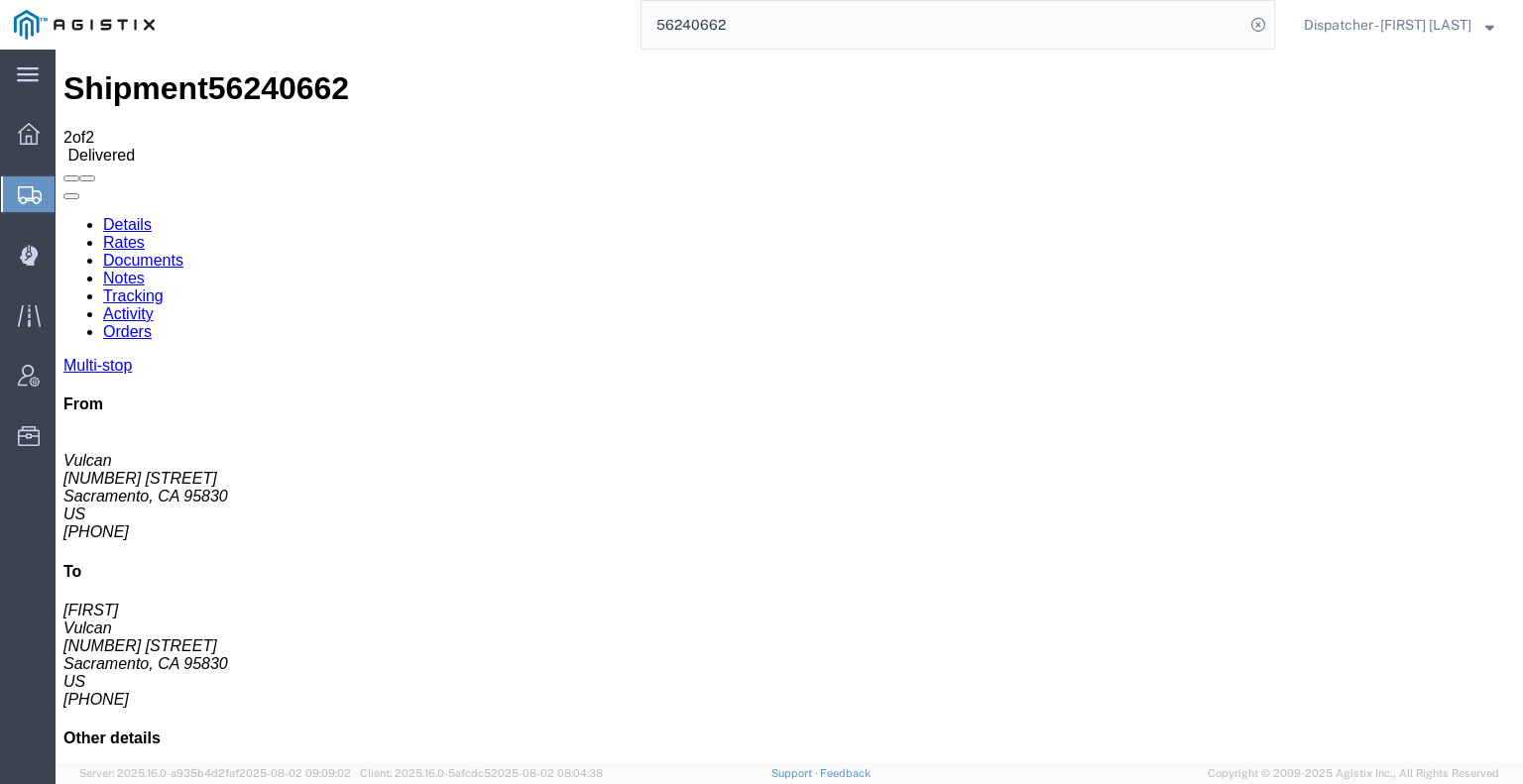 click on "56240662trktag.pdf" at bounding box center [227, 1822] 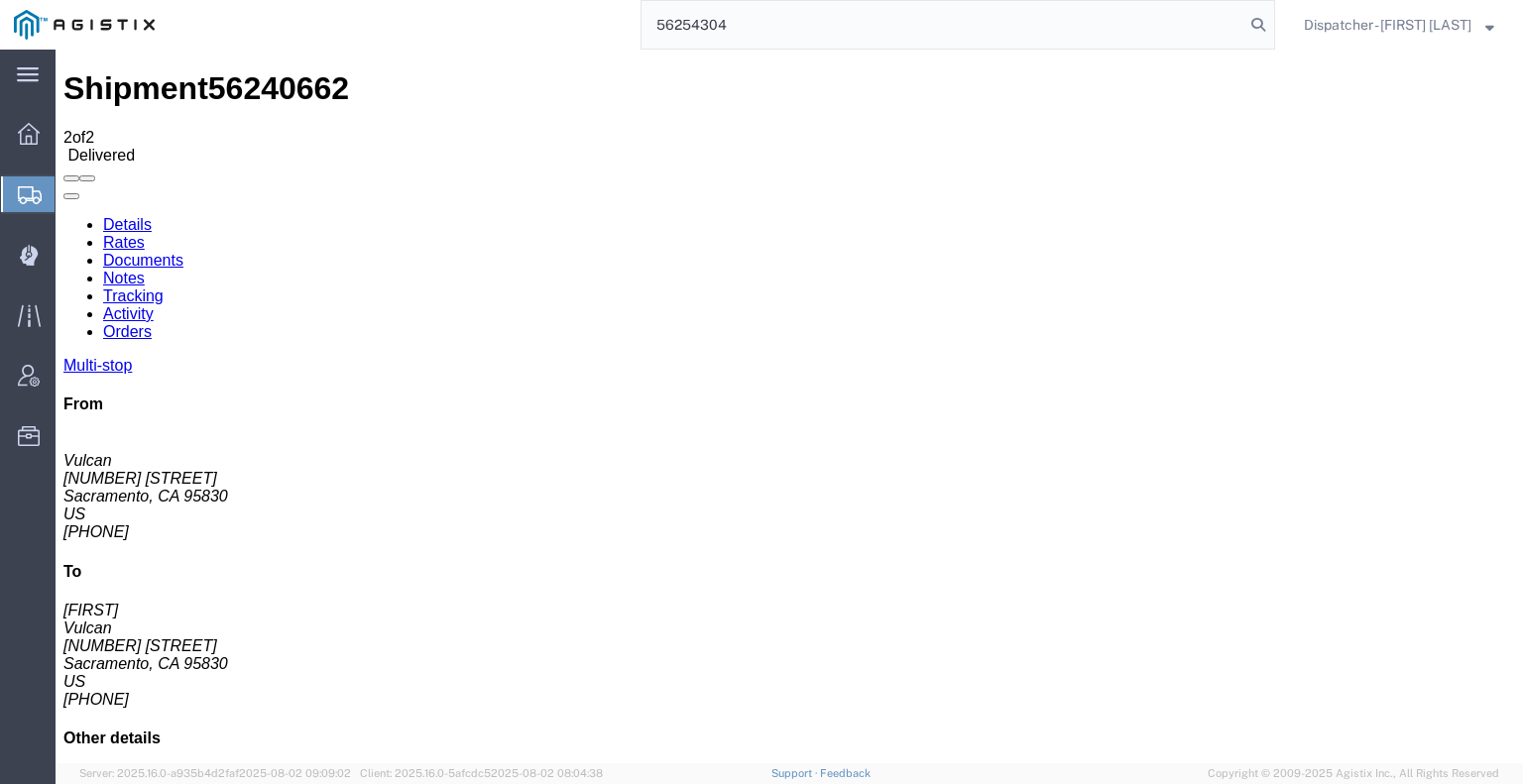 type on "56254304" 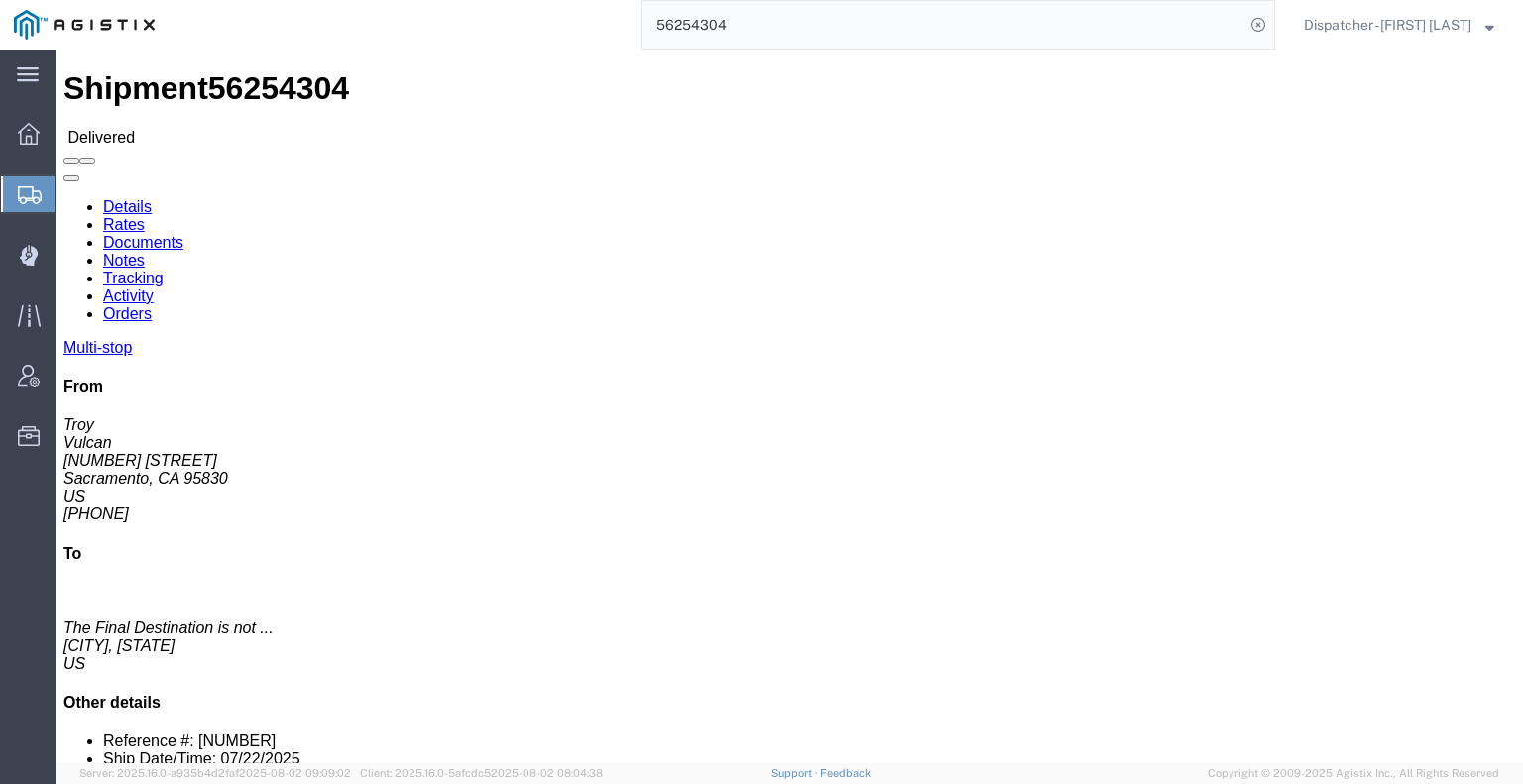 click on "Documents" 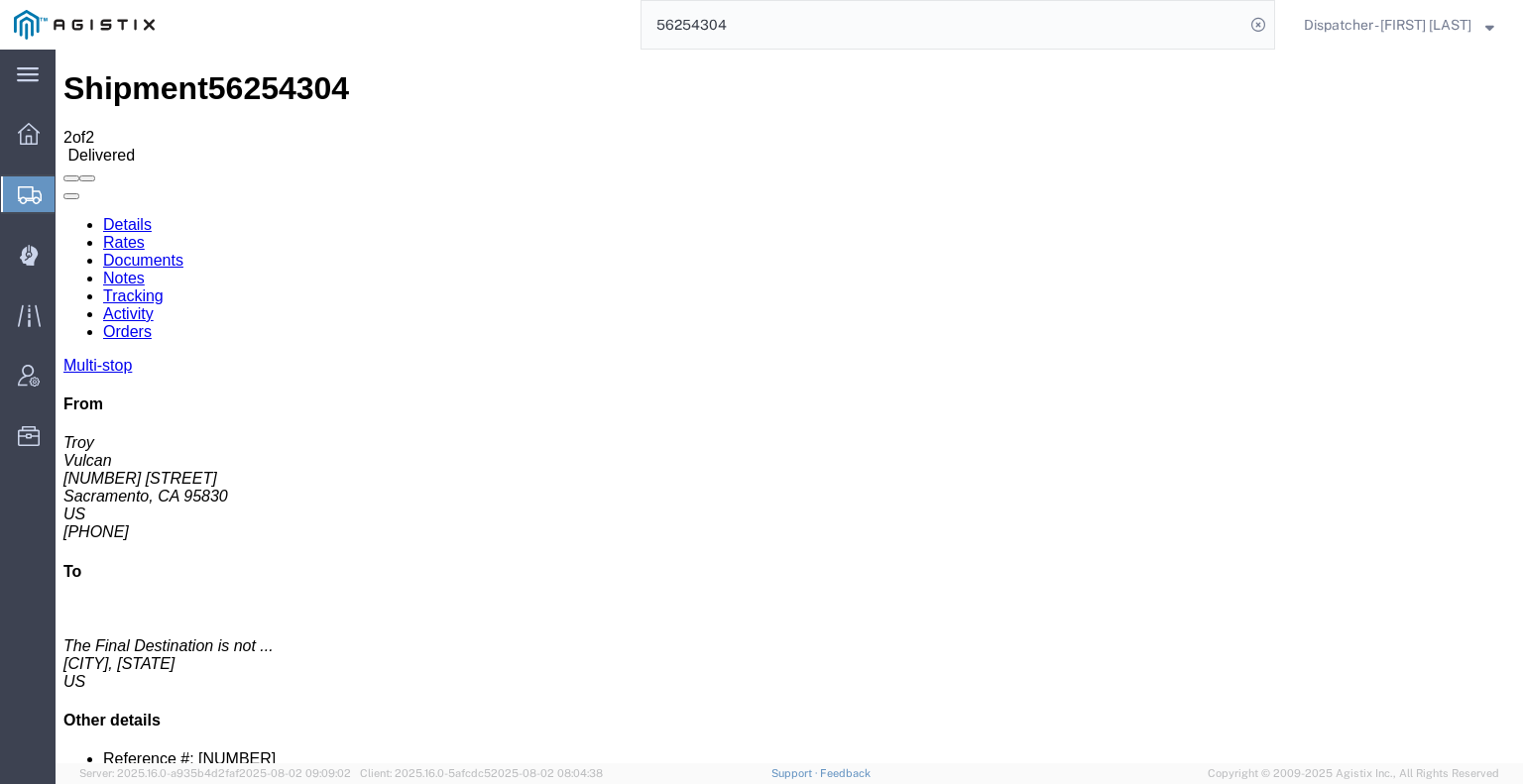 click on "56254304trktag.pdf" at bounding box center [203, 1837] 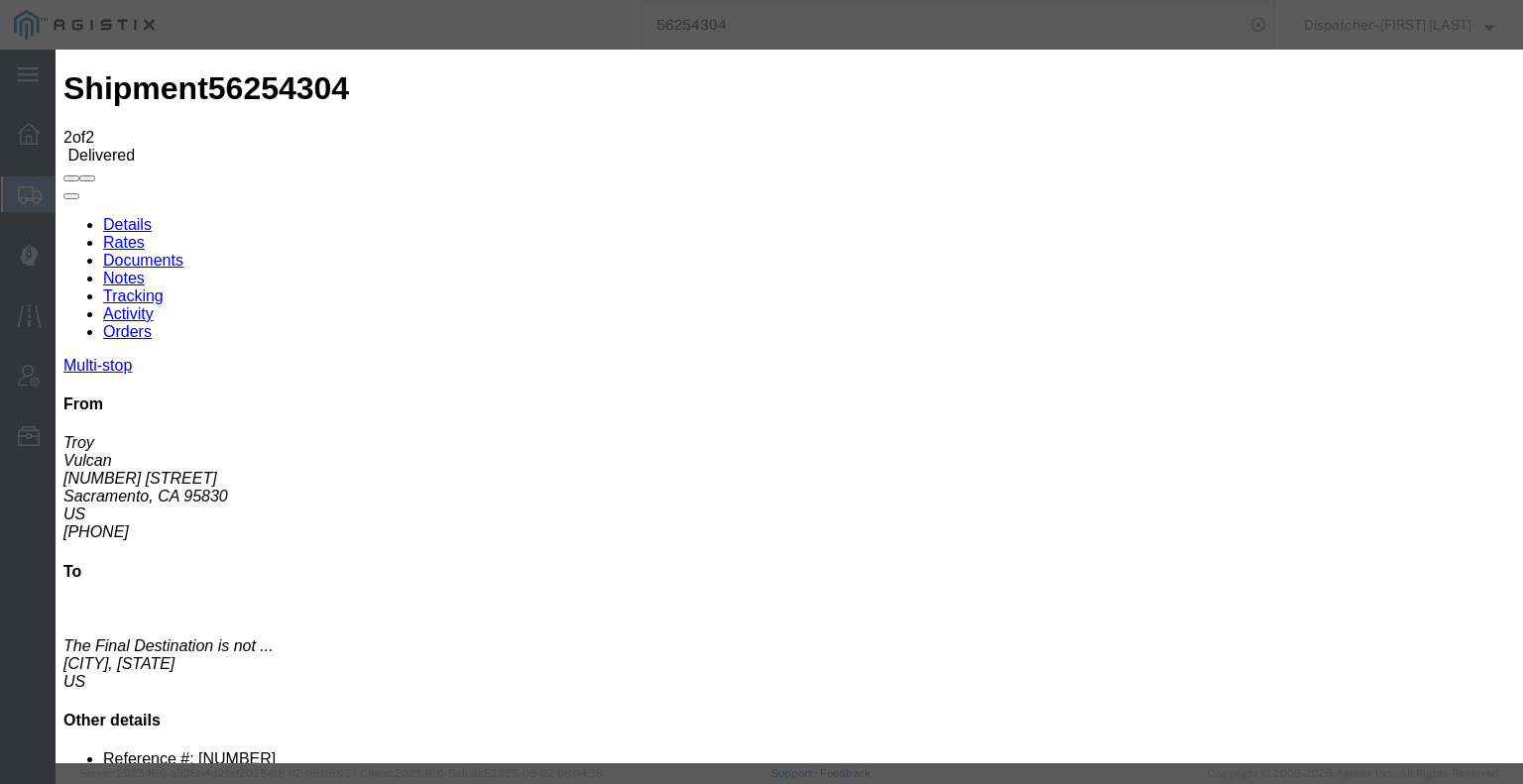 click on "Browse" at bounding box center [93, 2002] 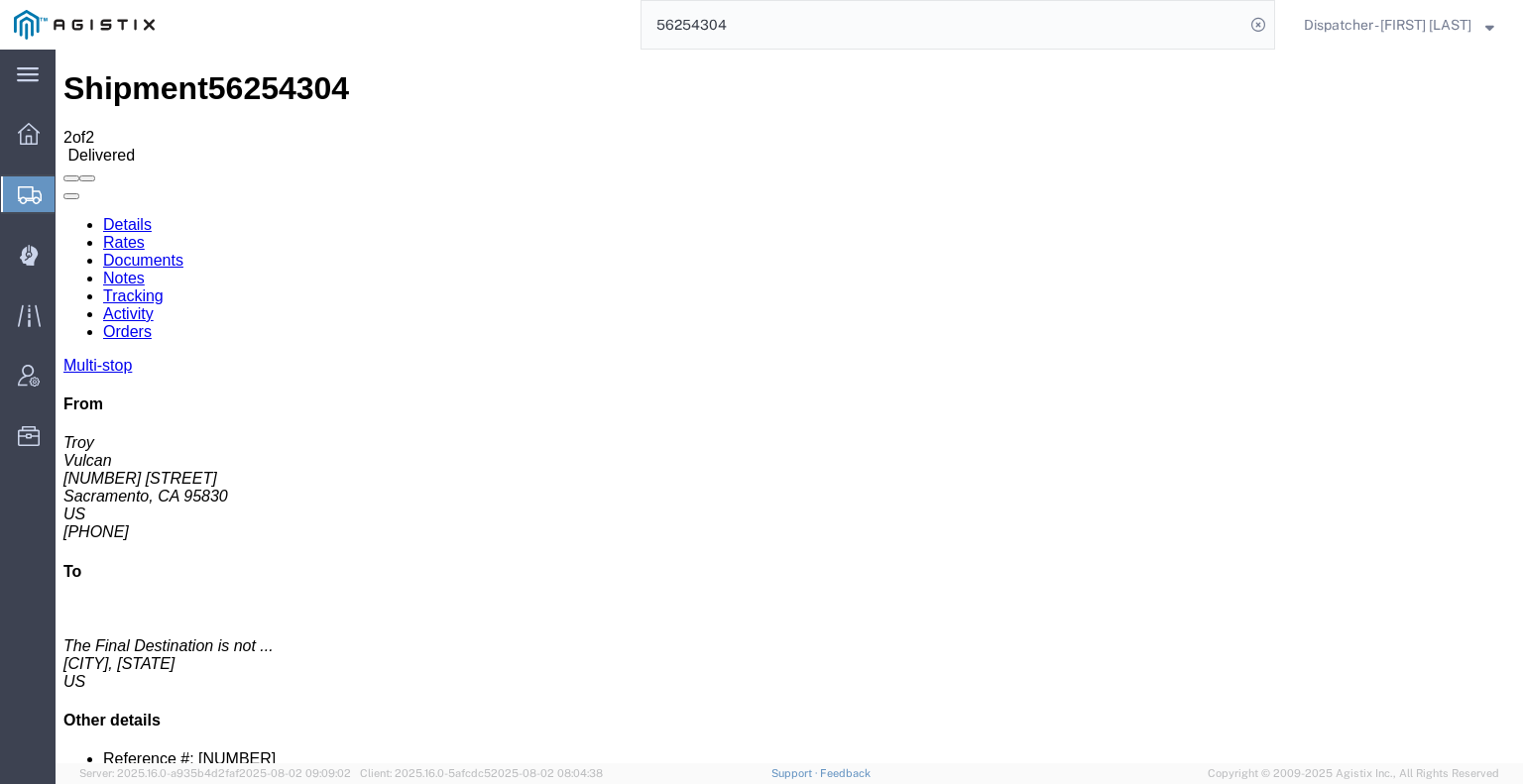 click on "Attach Documents" at bounding box center (125, 1225) 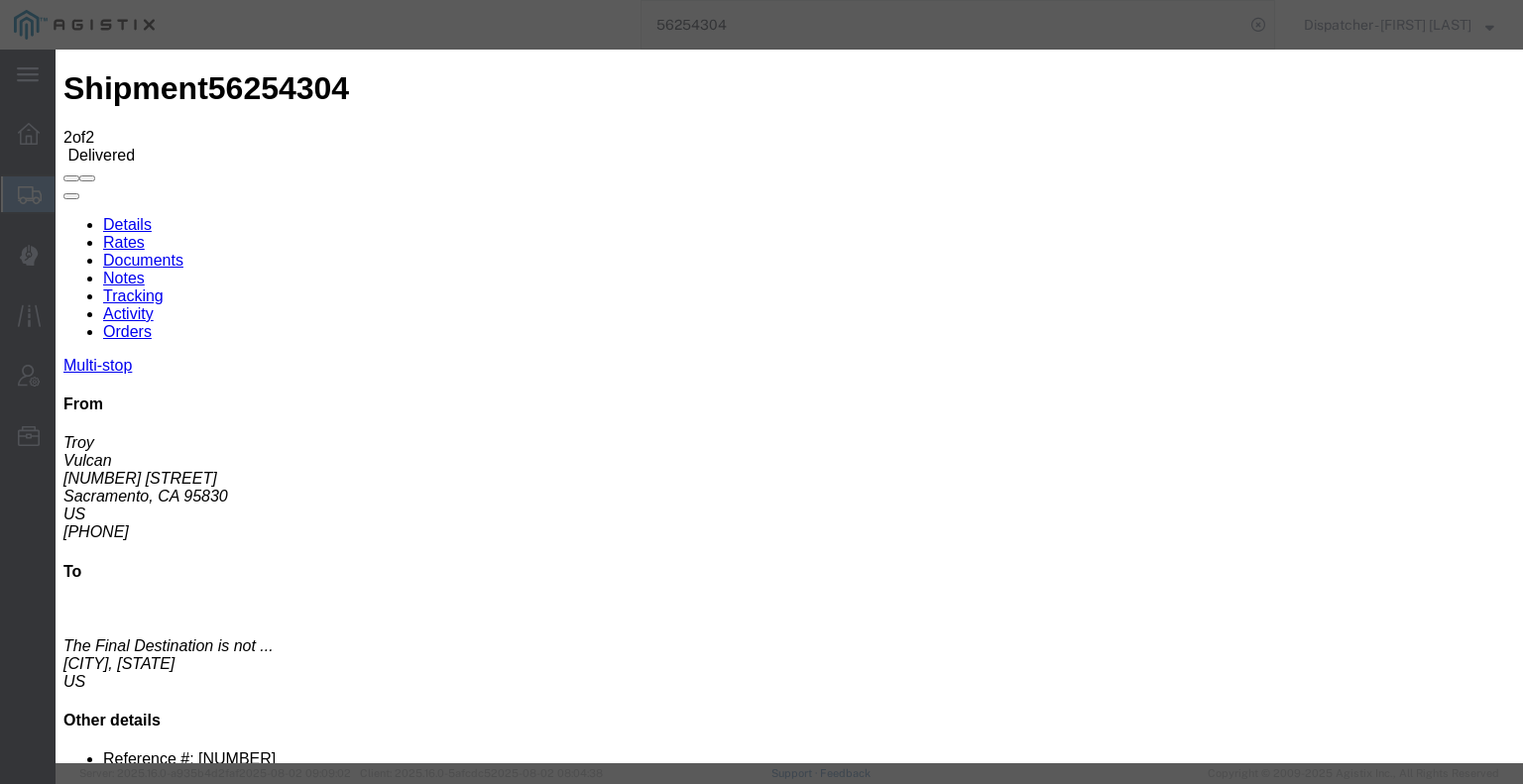 click on "Browse" at bounding box center [93, 2002] 